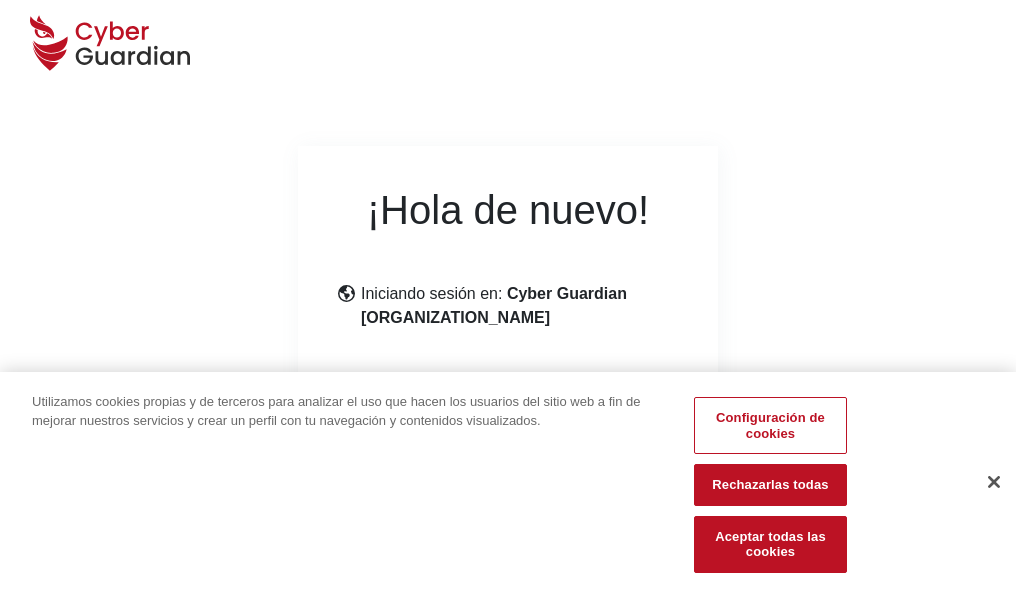 scroll, scrollTop: 245, scrollLeft: 0, axis: vertical 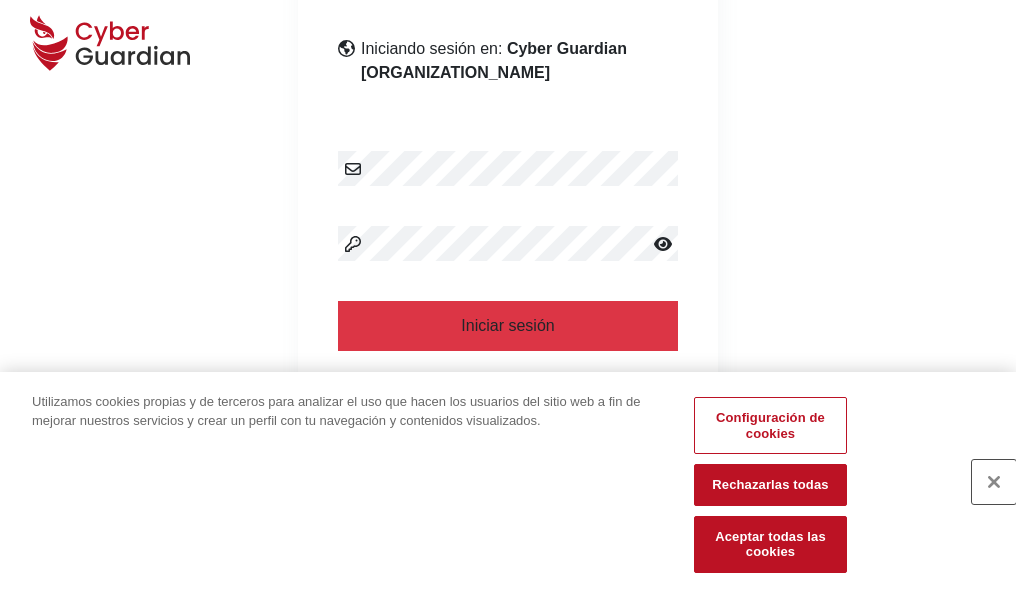 click at bounding box center (994, 482) 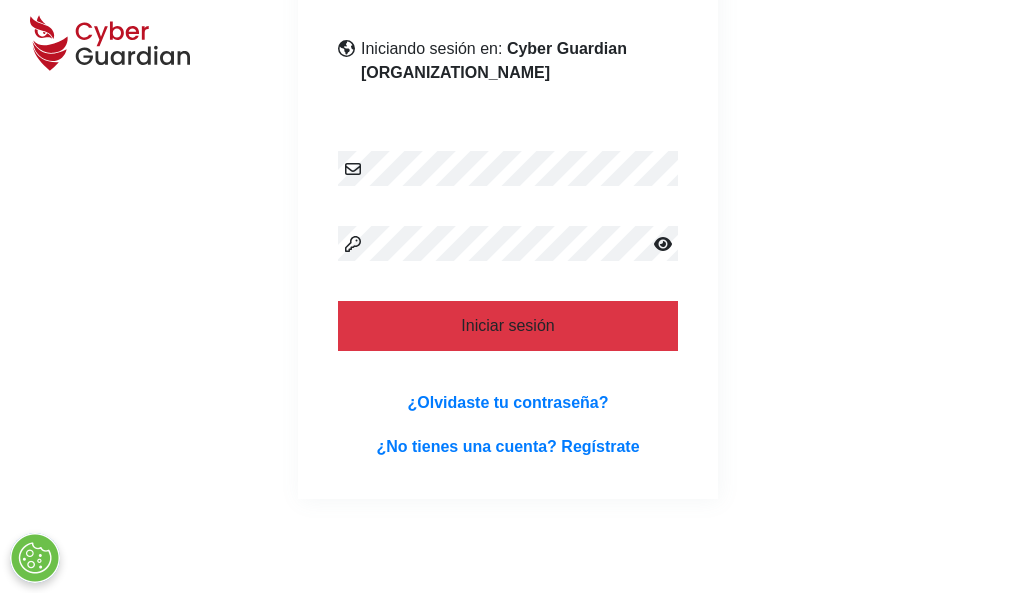 scroll, scrollTop: 389, scrollLeft: 0, axis: vertical 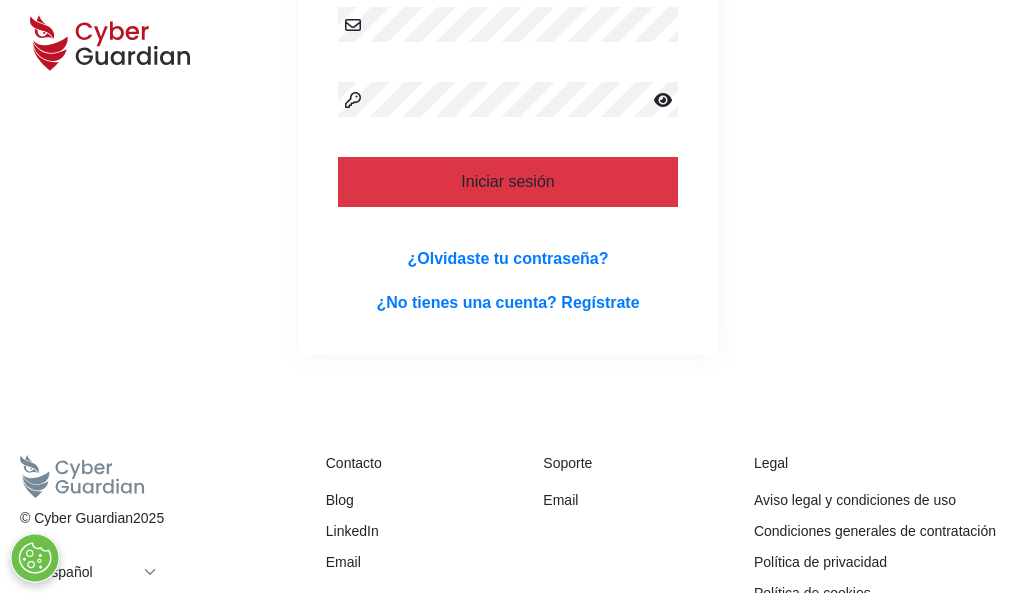 type 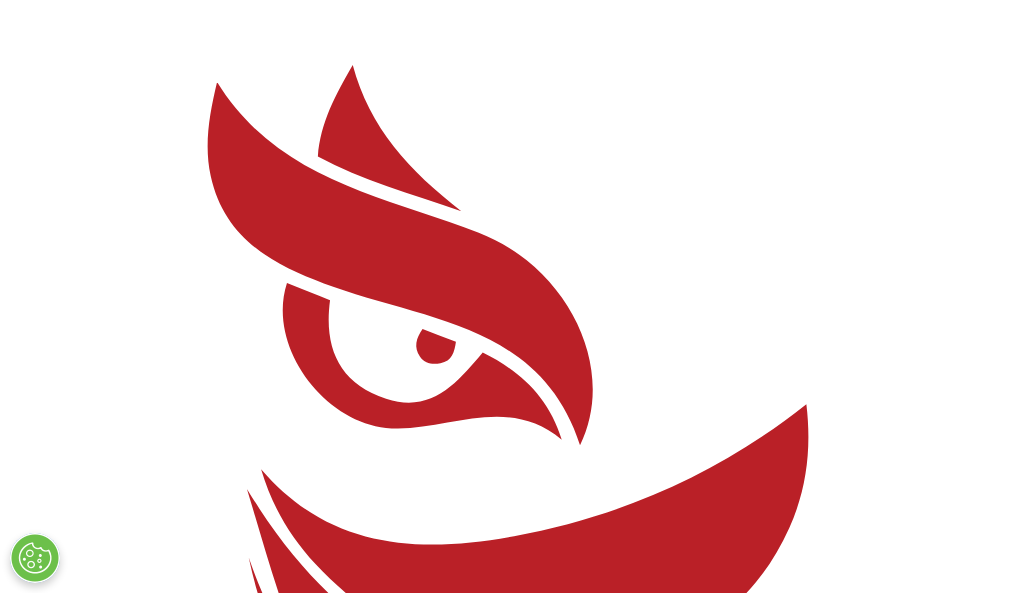 scroll, scrollTop: 0, scrollLeft: 0, axis: both 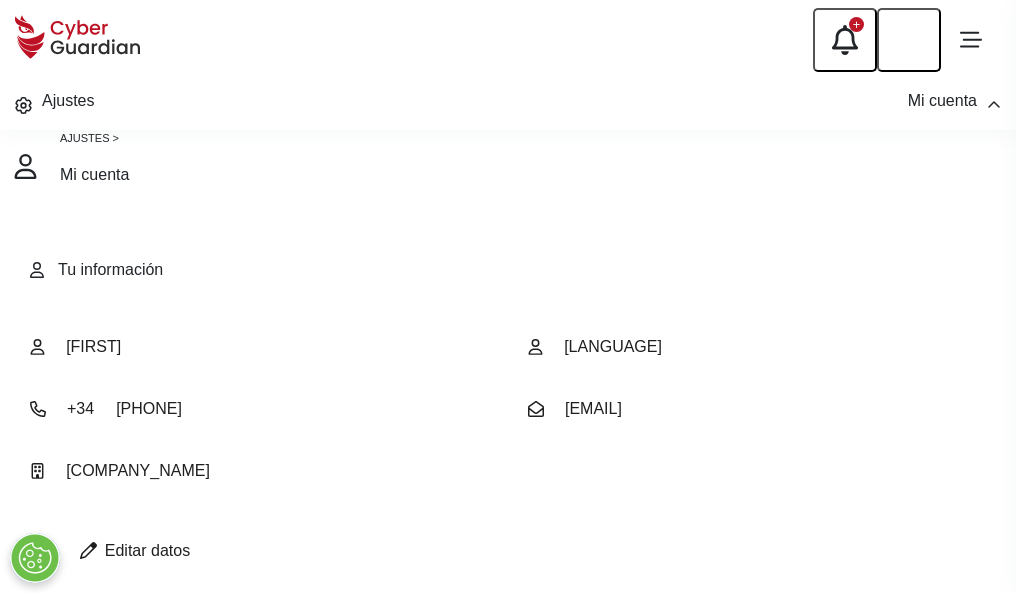 click at bounding box center [88, 550] 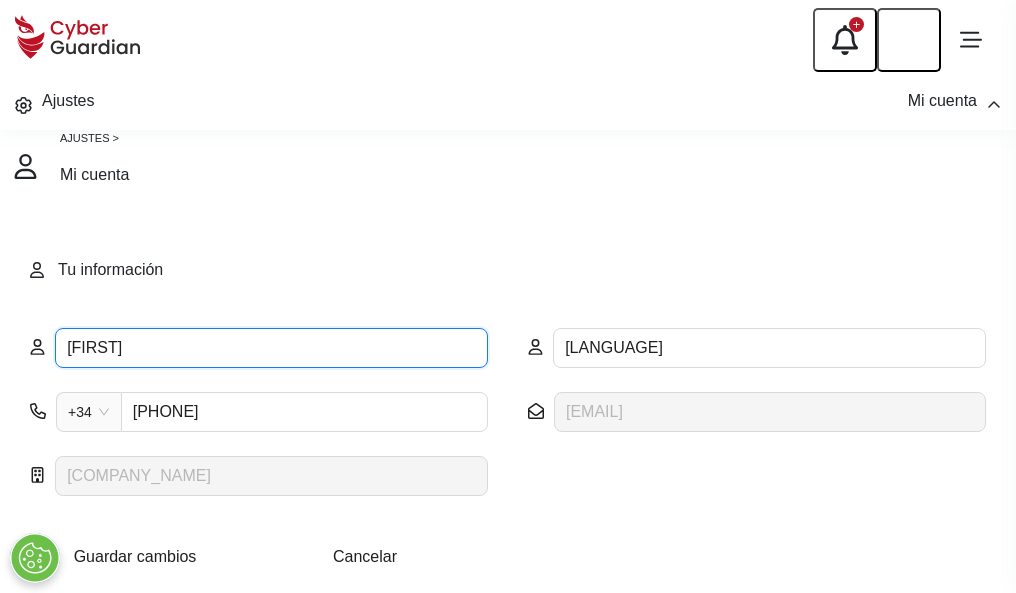 click on "HUMBERTO" at bounding box center (271, 348) 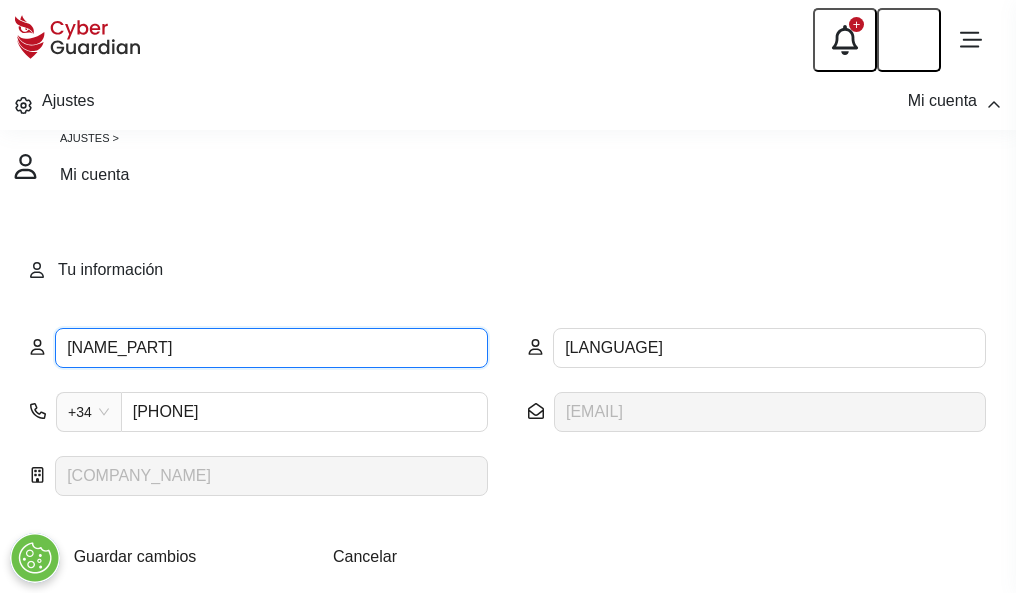 type on "H" 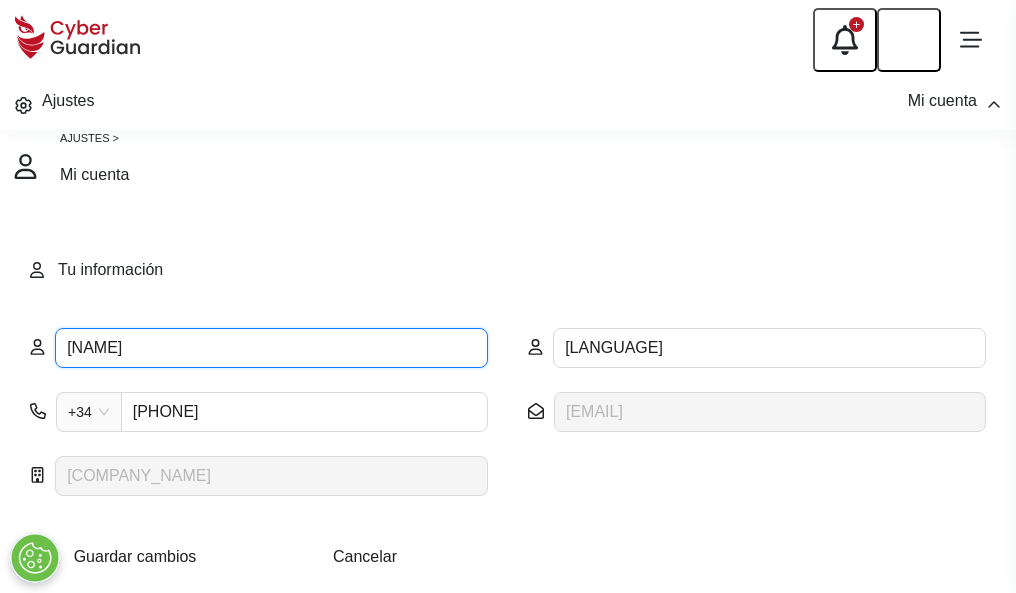 type on "Apolinar" 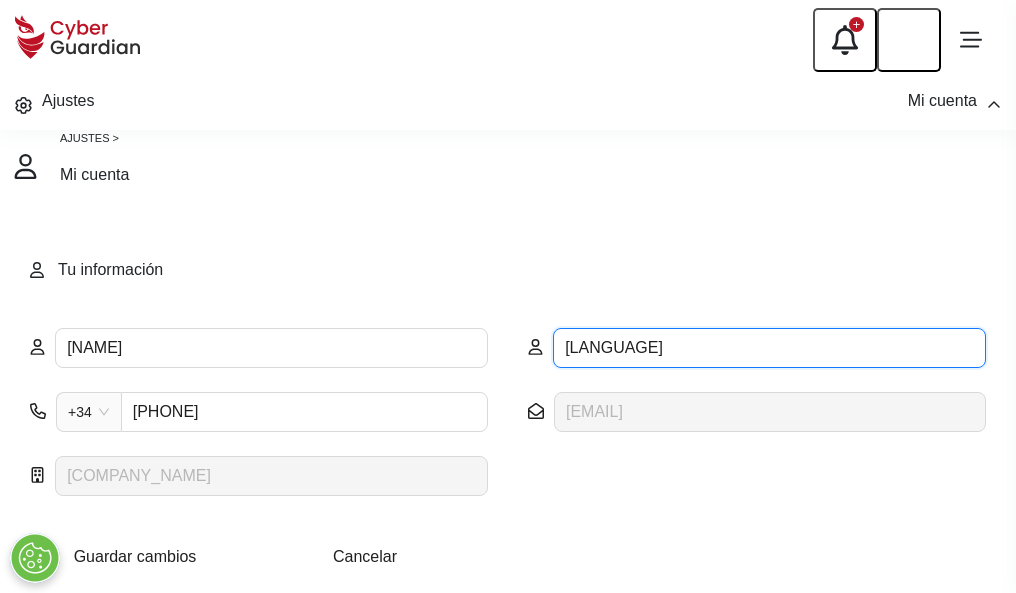 click on "ESPAÑOL" at bounding box center [769, 348] 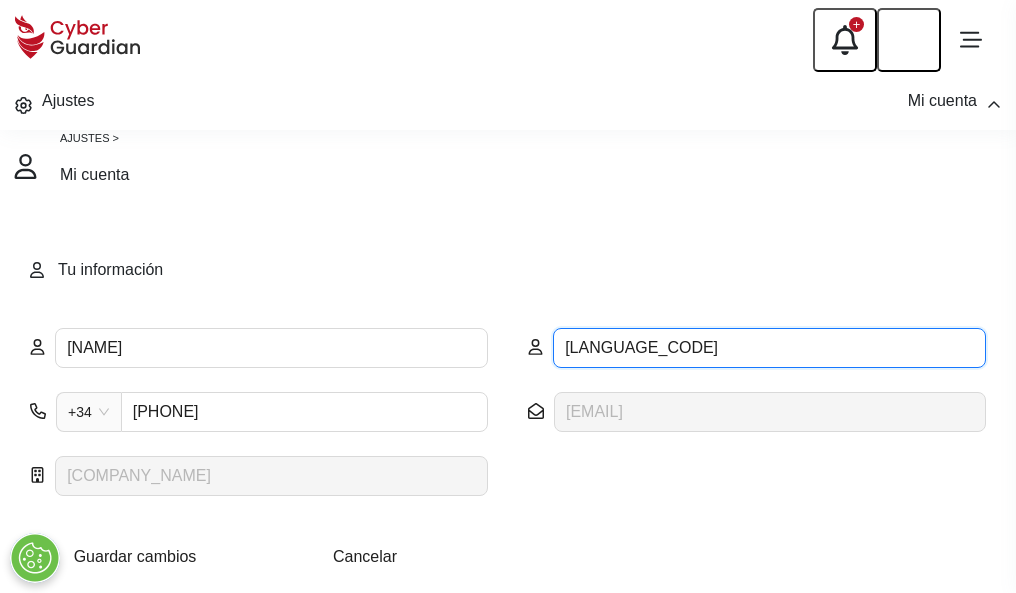 type on "E" 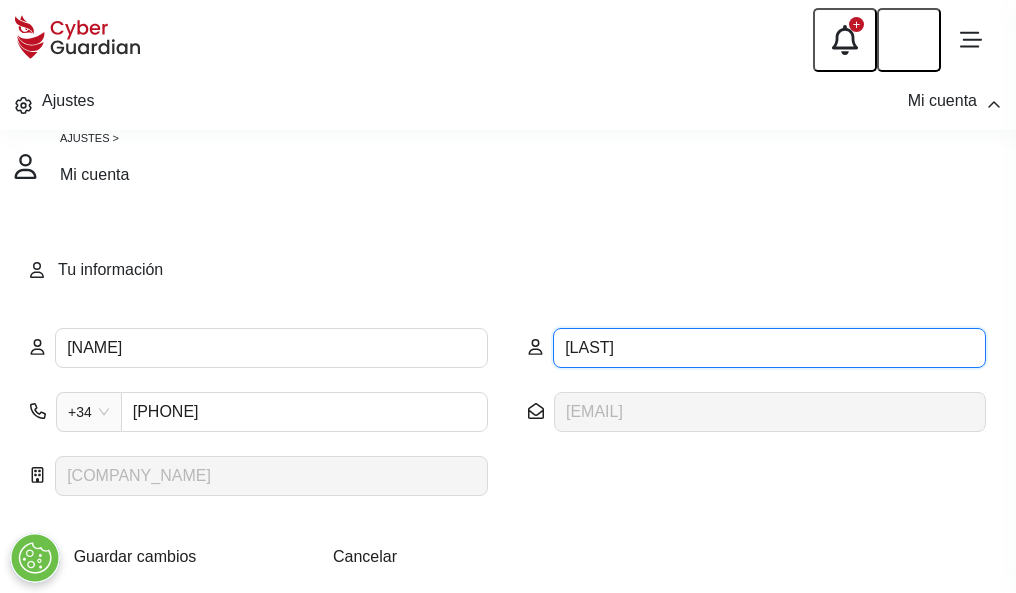 type on "Marín" 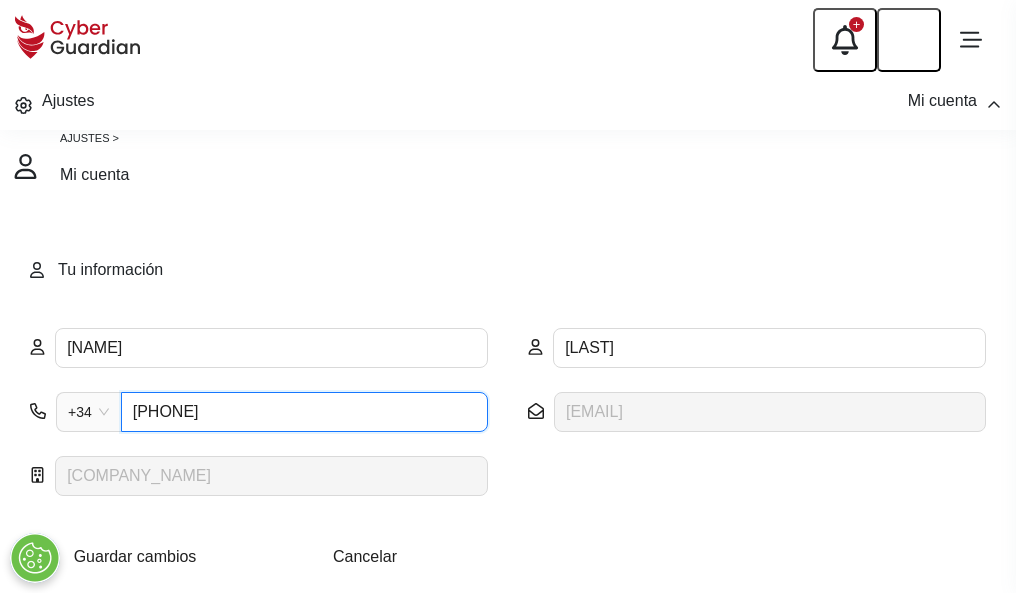 click on "986334592" at bounding box center (304, 412) 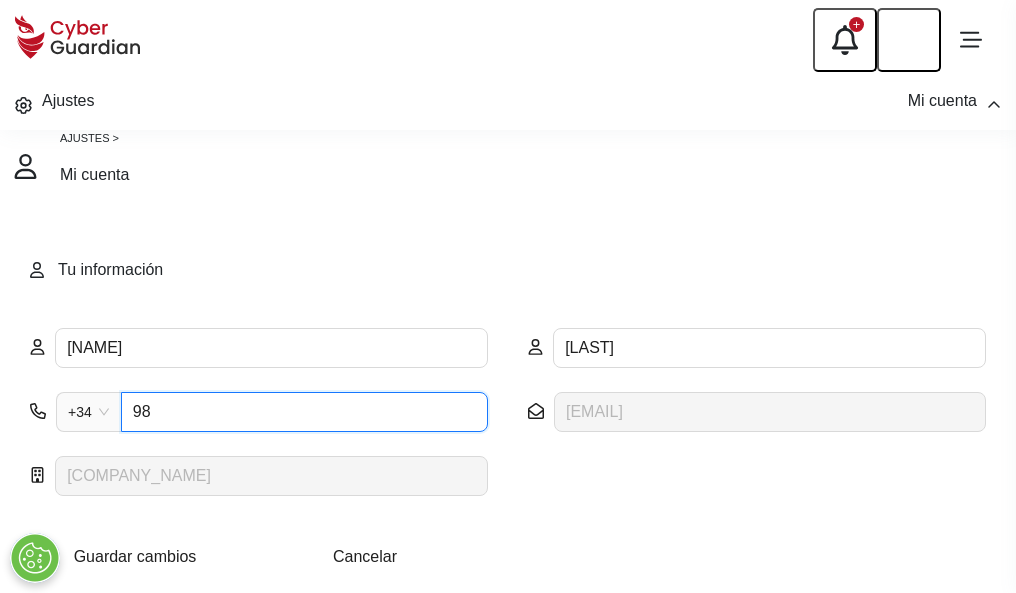 type on "9" 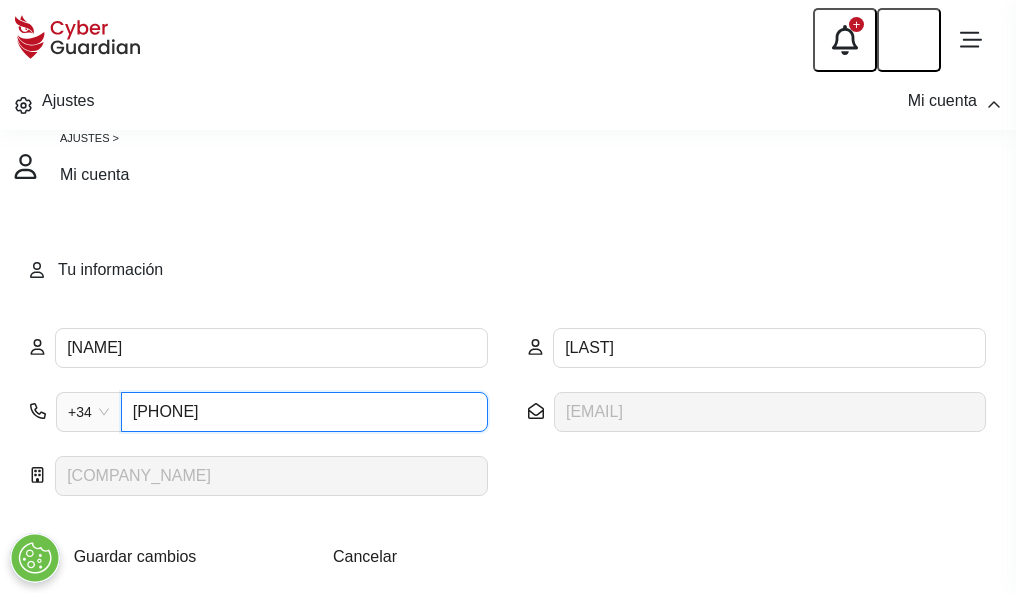 type on "800121644" 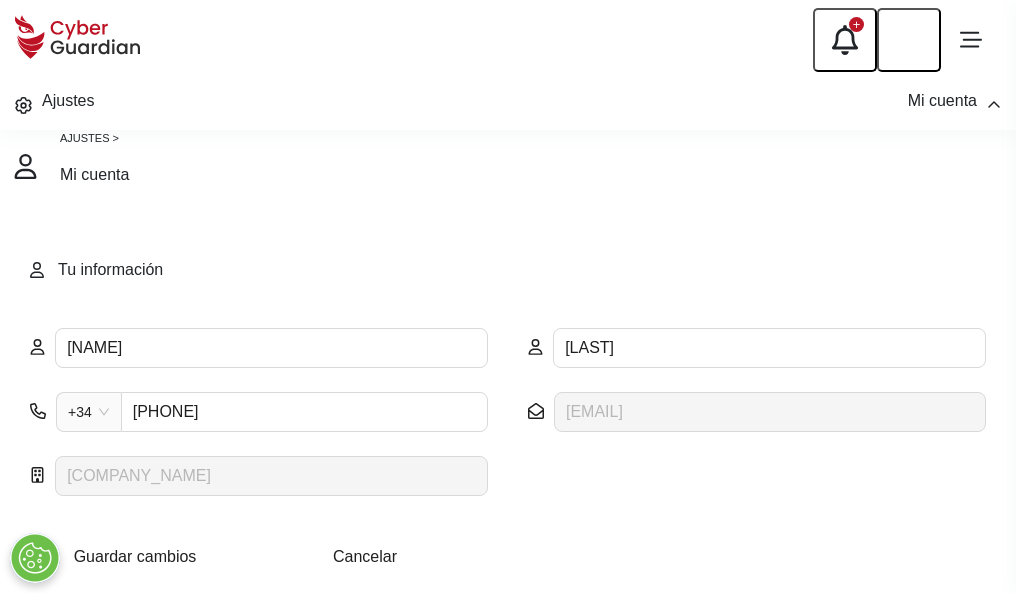 click on "Guardar cambios" at bounding box center (135, 556) 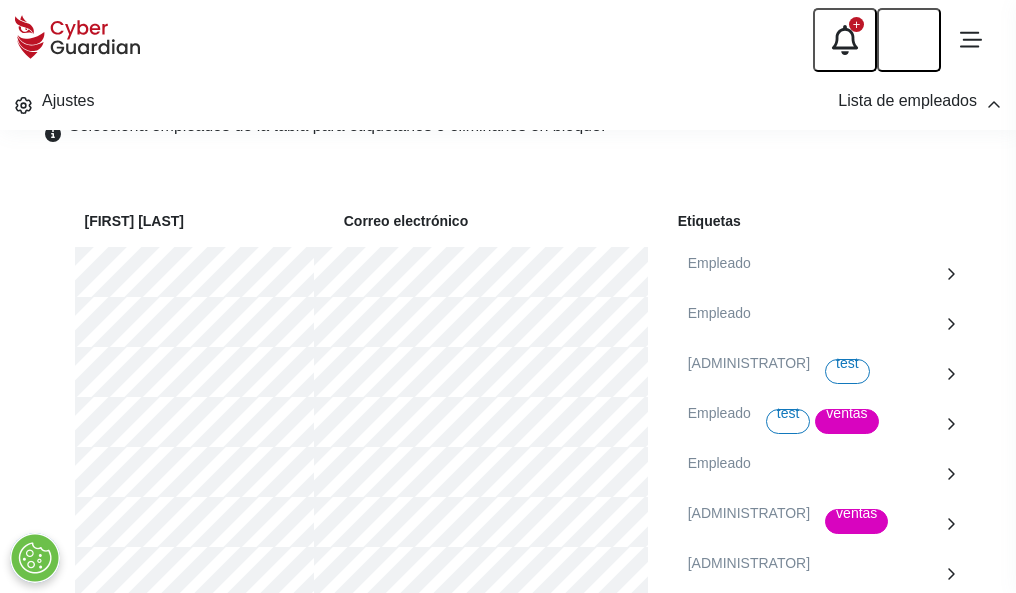 scroll, scrollTop: 856, scrollLeft: 0, axis: vertical 